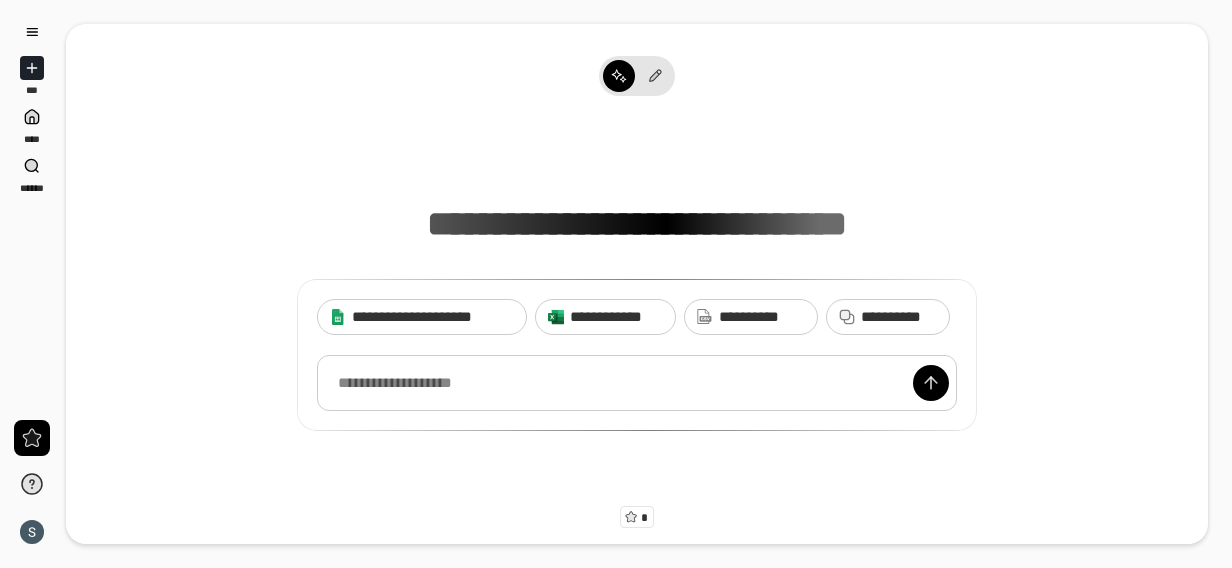scroll, scrollTop: 0, scrollLeft: 0, axis: both 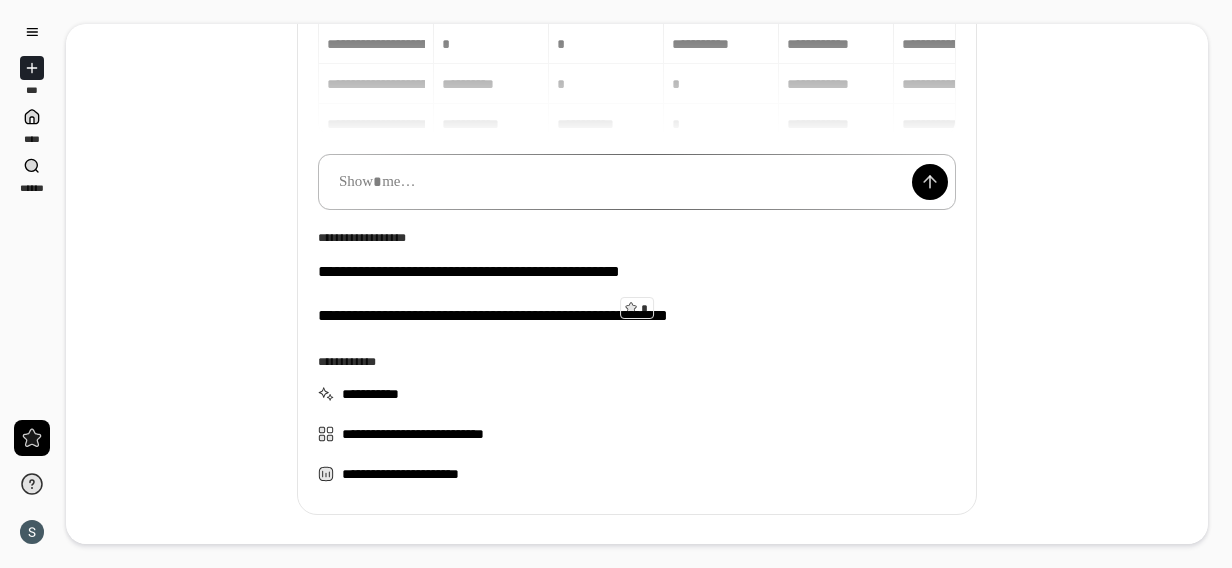 click at bounding box center [637, 182] 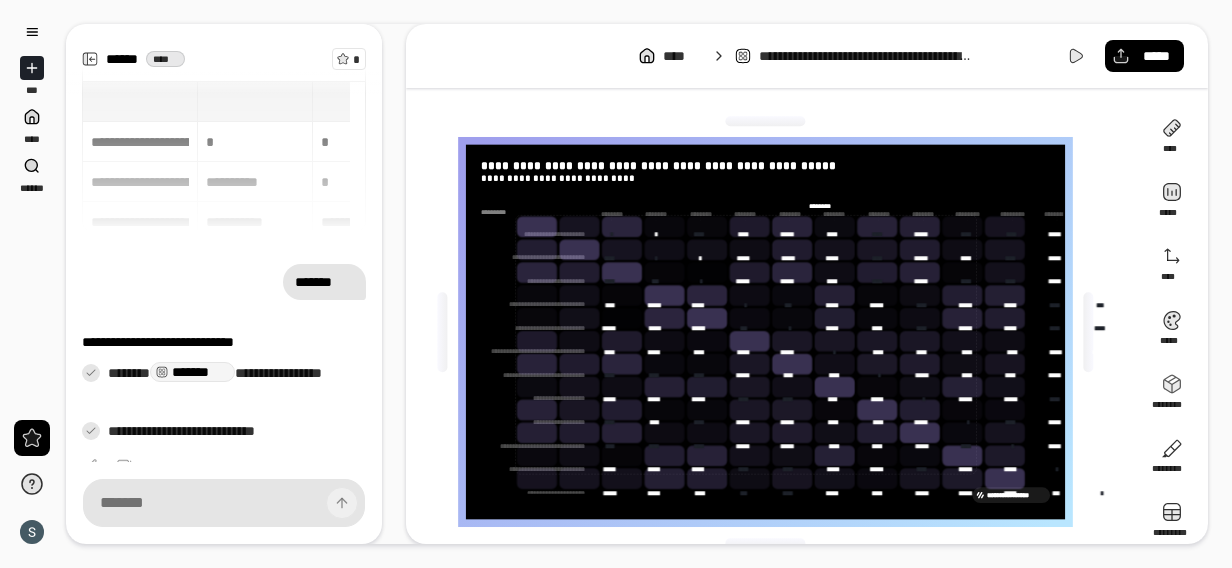 scroll, scrollTop: 26, scrollLeft: 0, axis: vertical 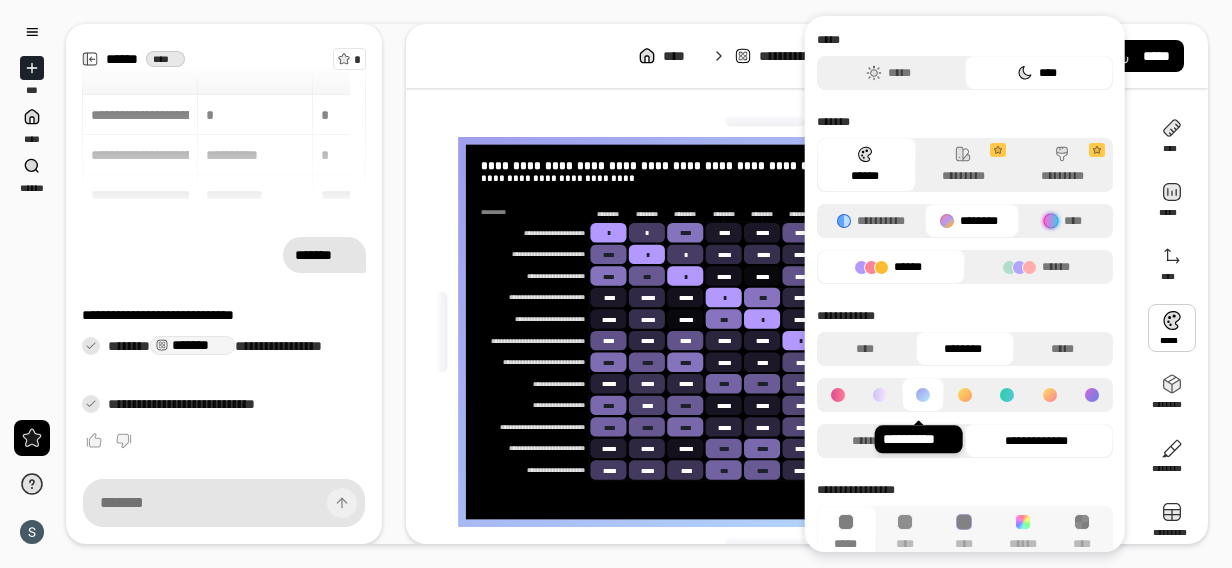 click at bounding box center [922, 395] 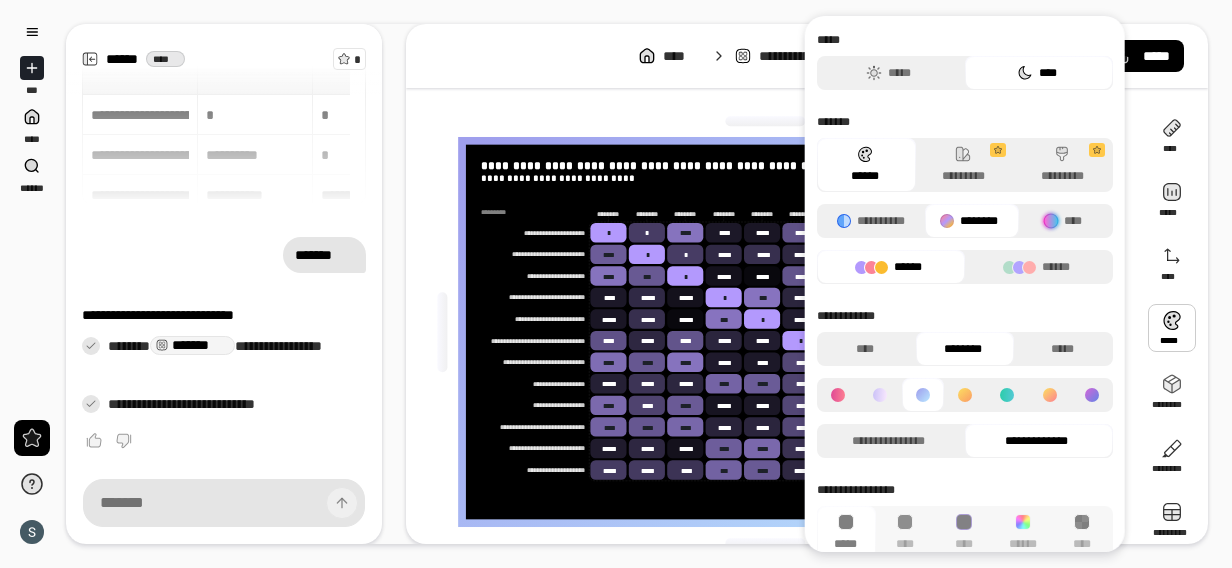 click on "**********" at bounding box center (1036, 441) 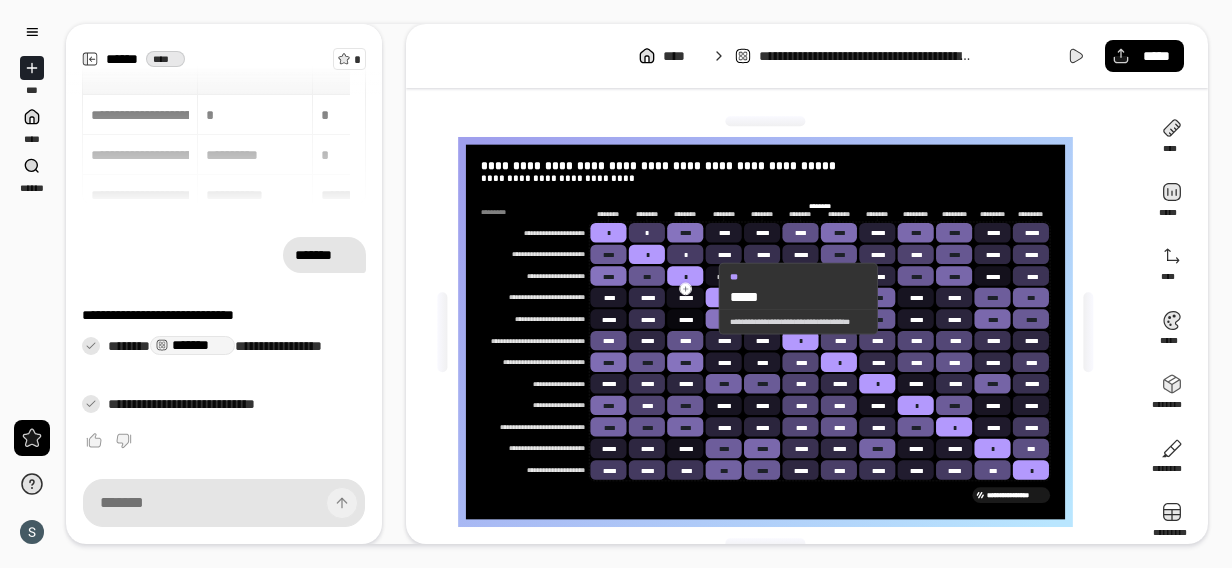 click 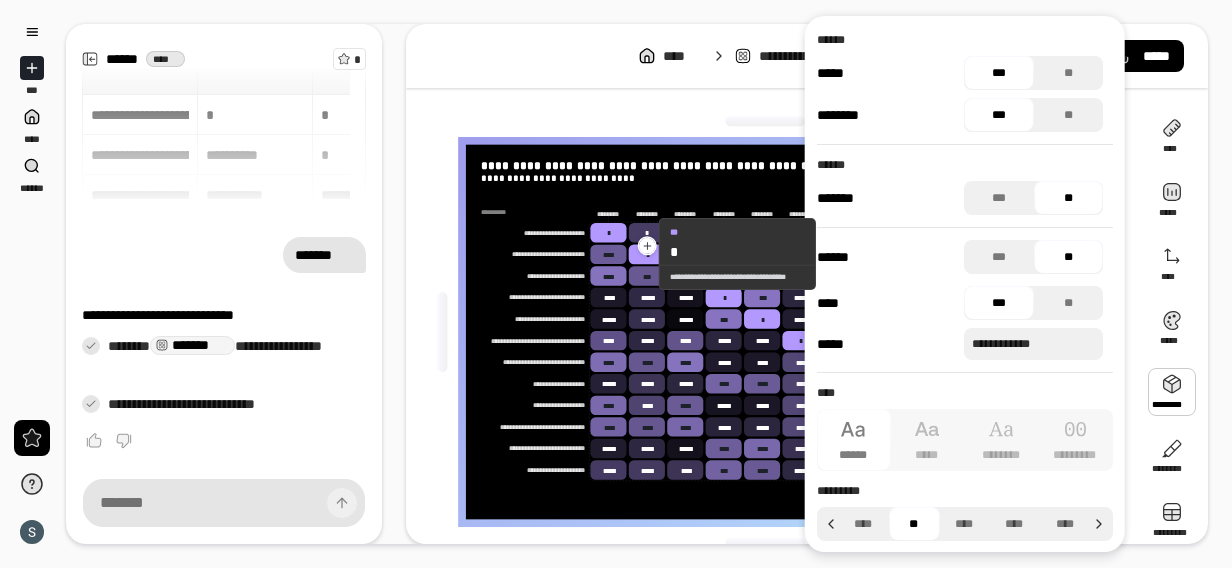 click 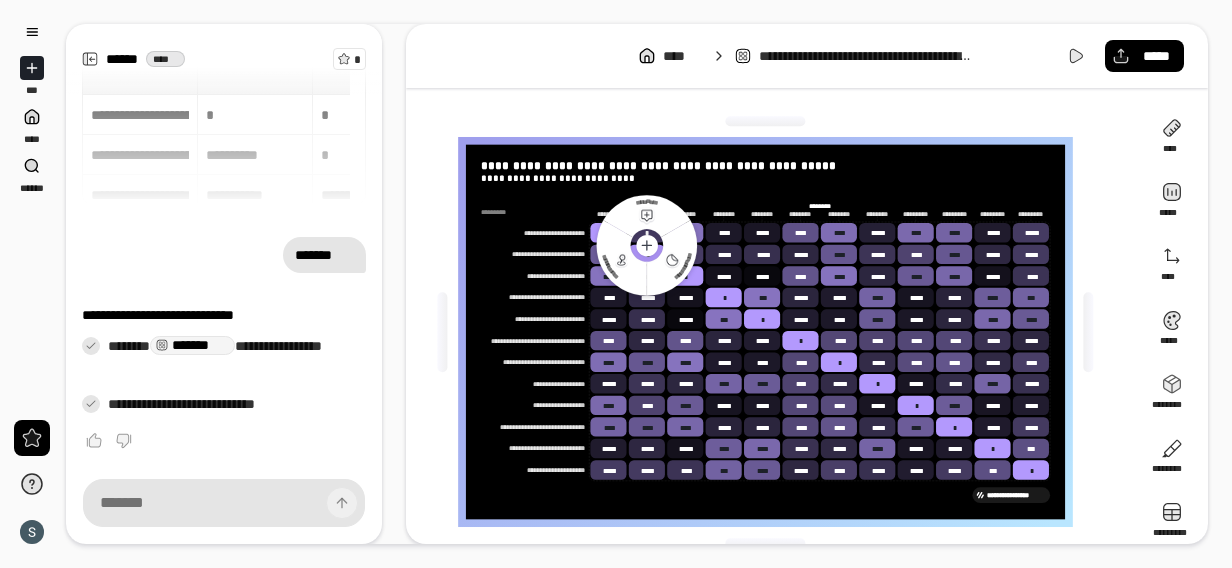 click on "**********" at bounding box center (765, 332) 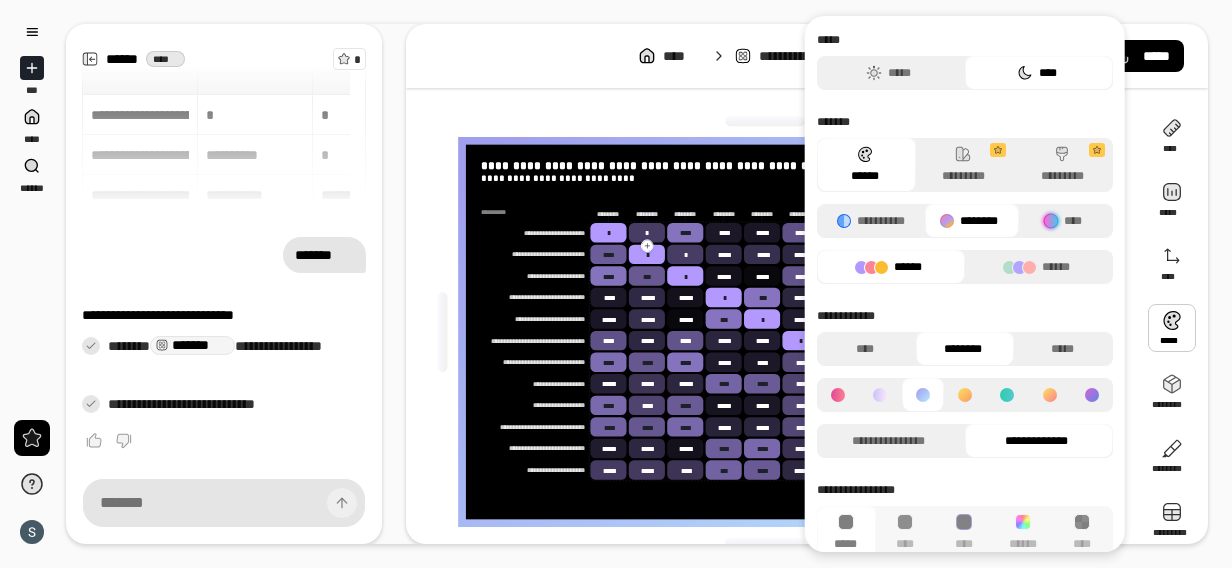 click at bounding box center [1172, 328] 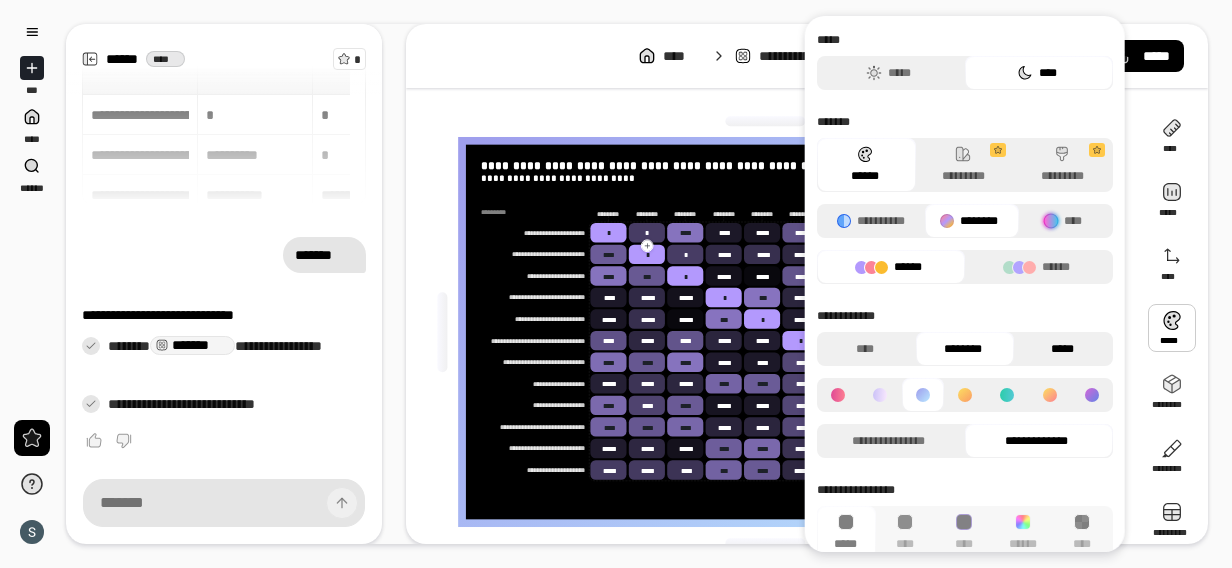 click on "*****" at bounding box center [1061, 349] 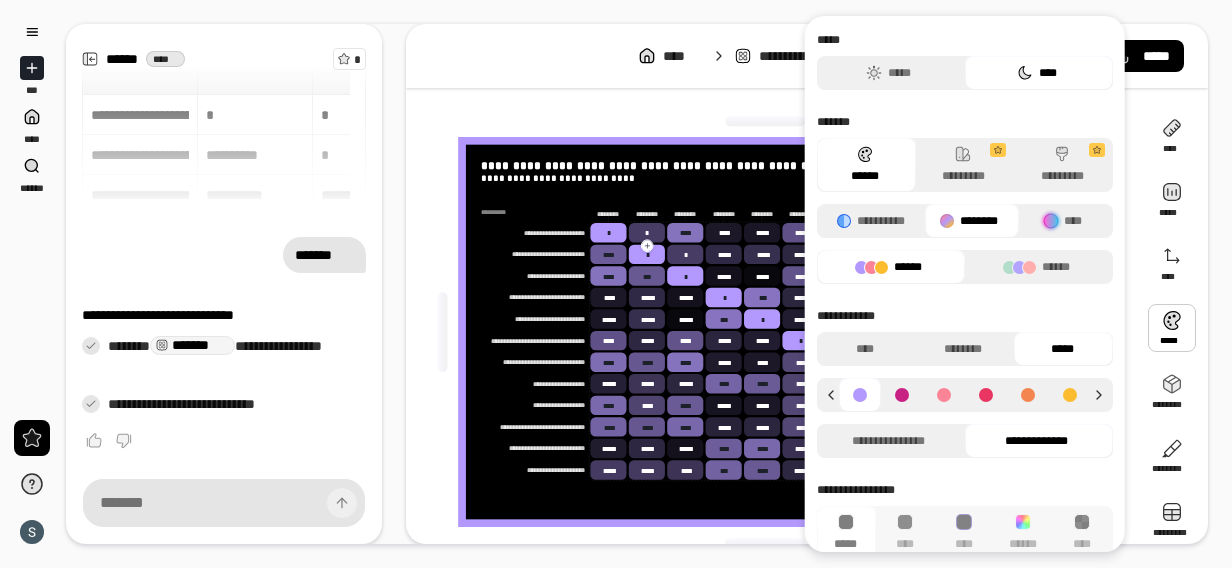 click at bounding box center (902, 395) 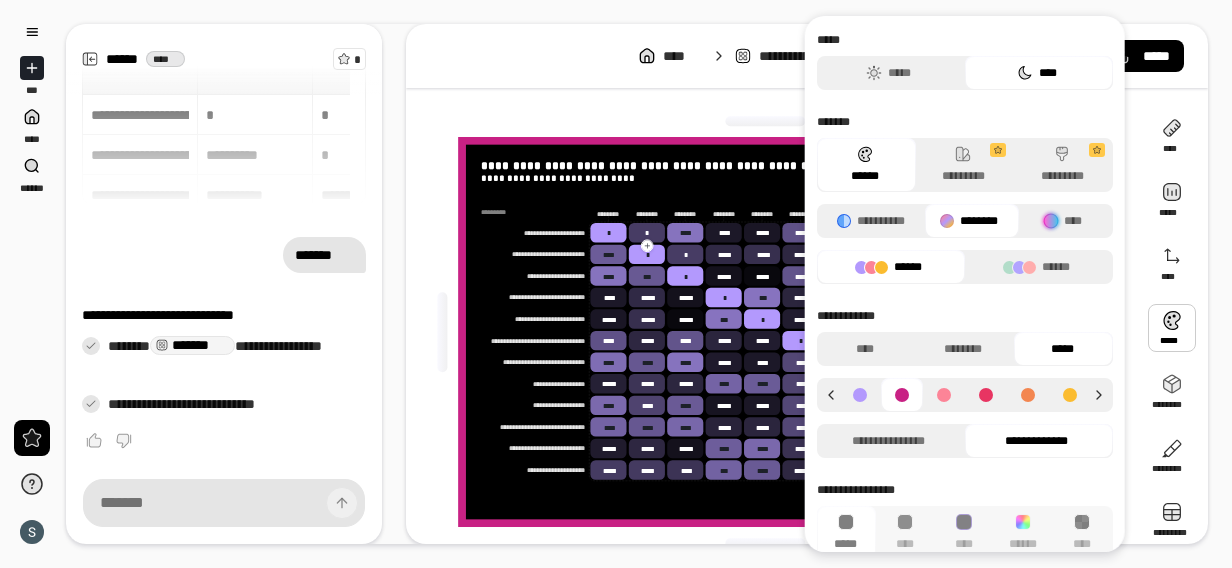 click at bounding box center (860, 395) 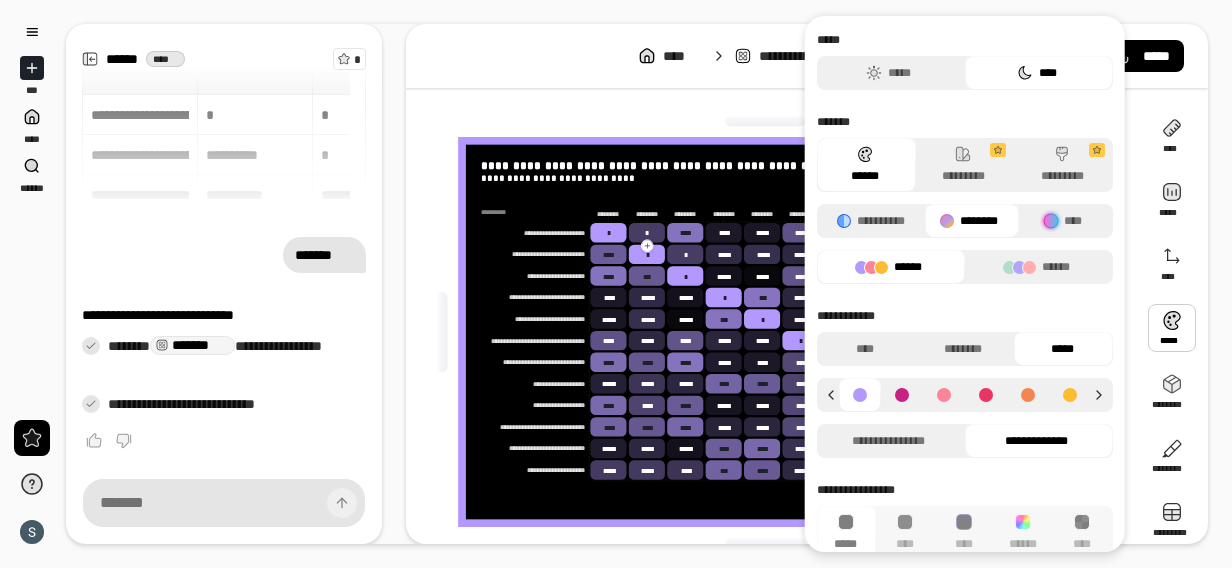 scroll, scrollTop: 24, scrollLeft: 0, axis: vertical 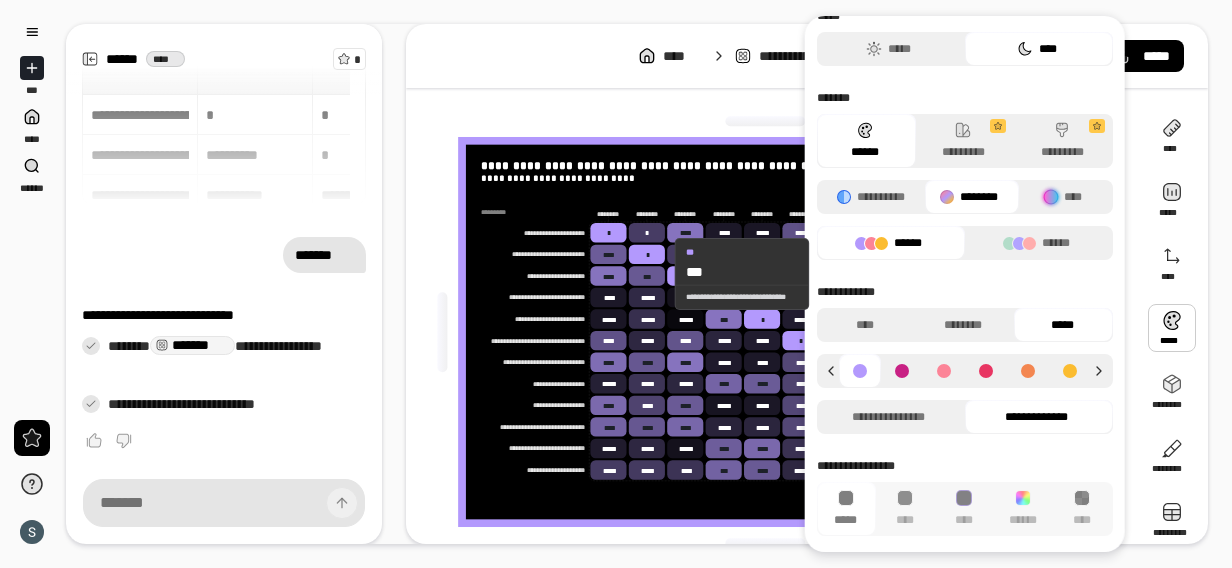 click 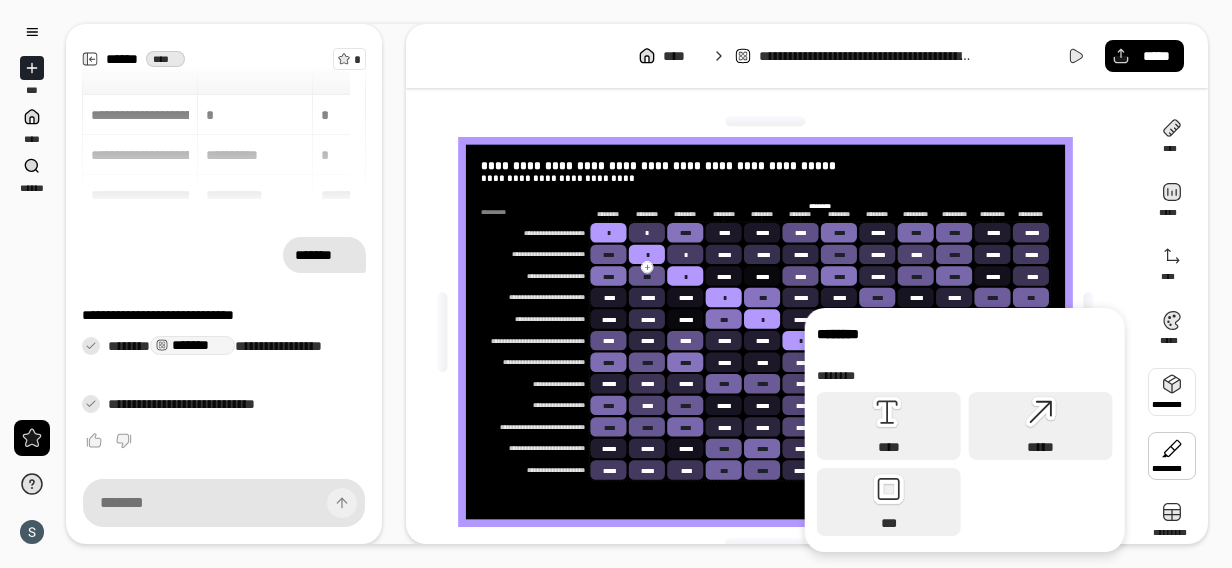 scroll, scrollTop: 18, scrollLeft: 0, axis: vertical 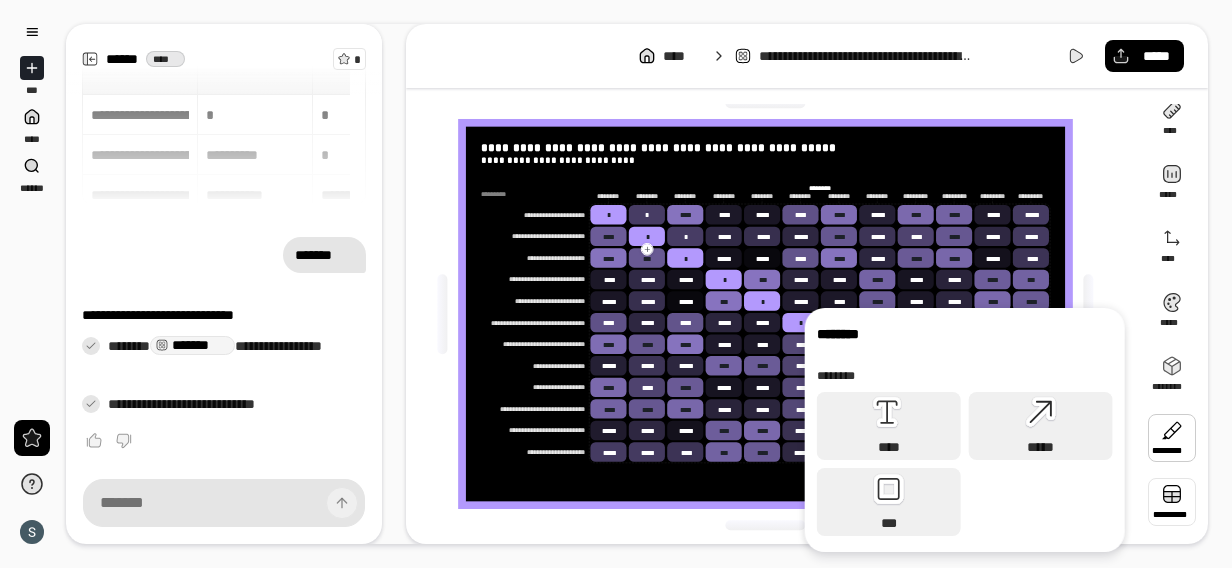 click at bounding box center [1172, 502] 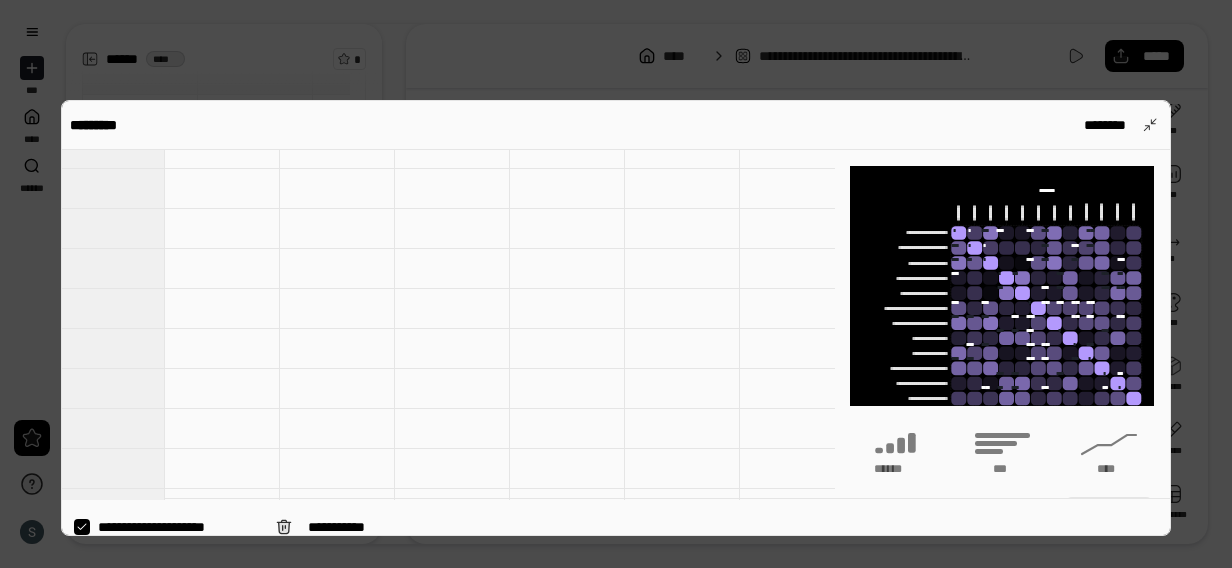 scroll, scrollTop: 715, scrollLeft: 12, axis: both 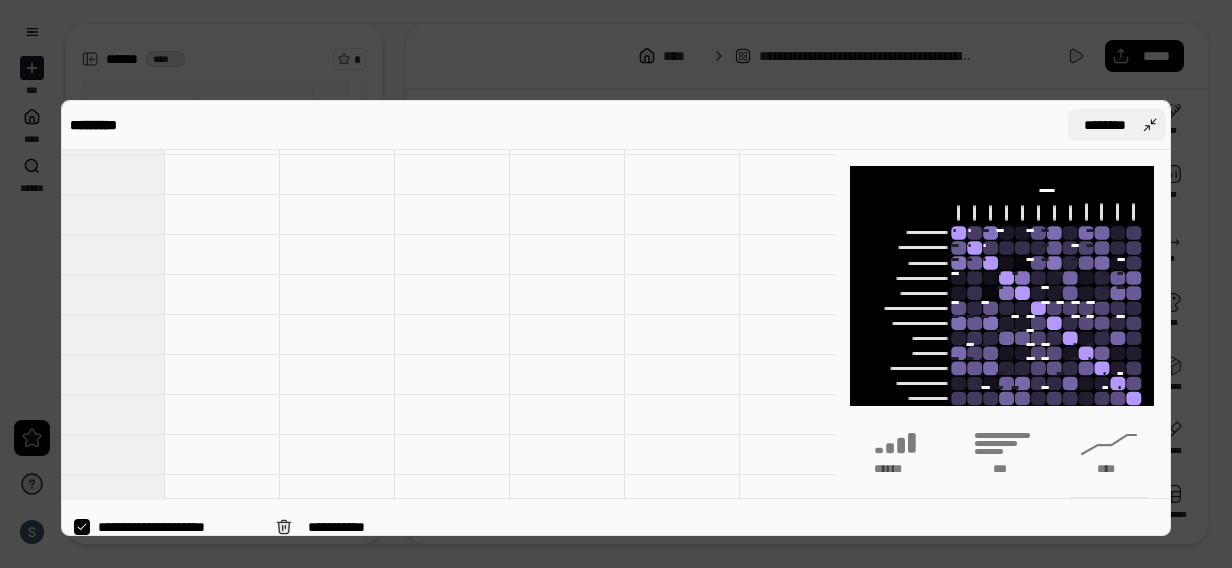 click on "********" at bounding box center [1117, 125] 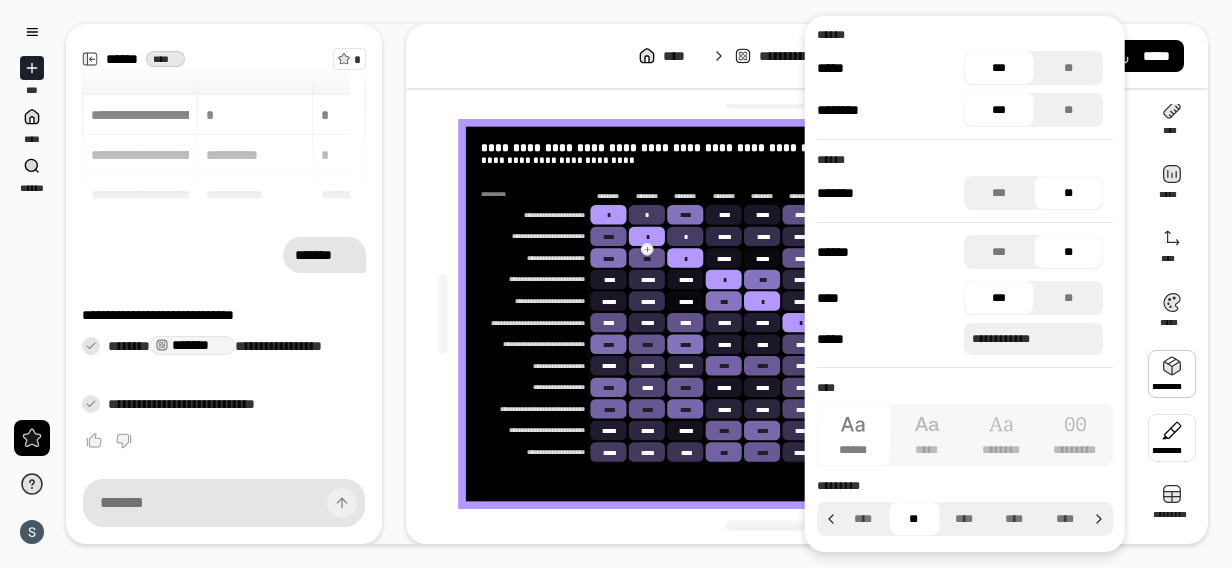 scroll, scrollTop: 0, scrollLeft: 0, axis: both 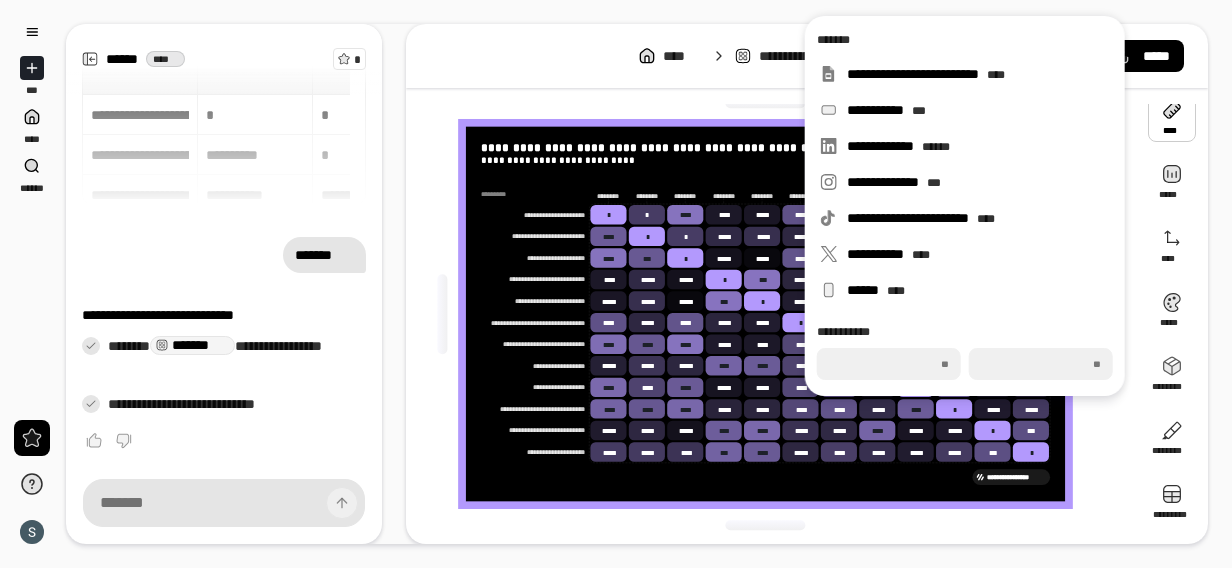 click at bounding box center (1172, 118) 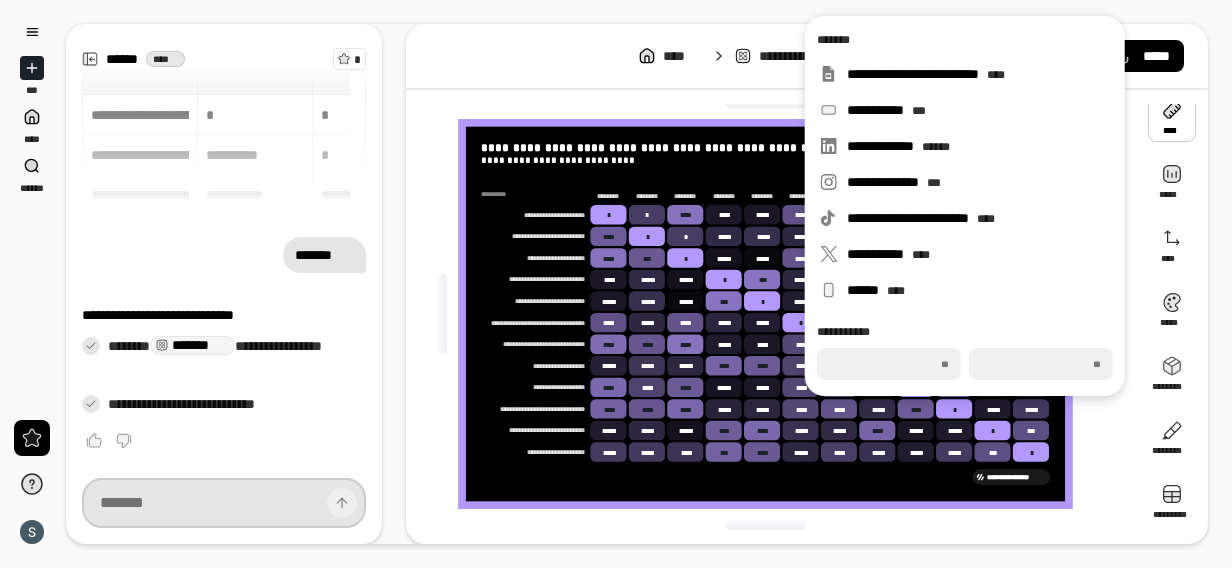 click at bounding box center (224, 503) 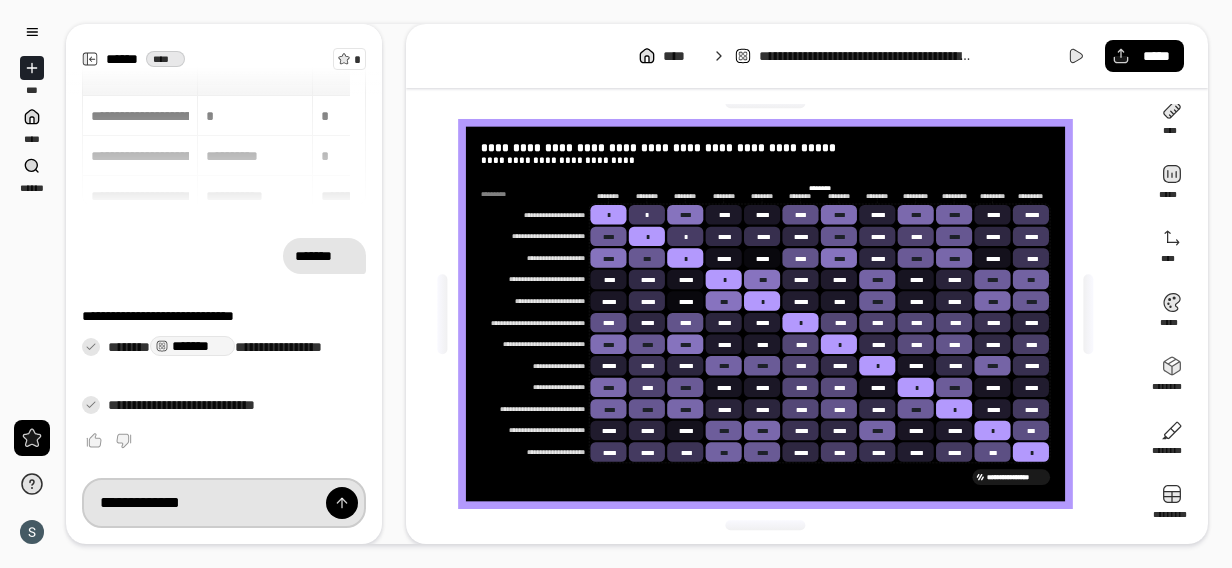 type on "**********" 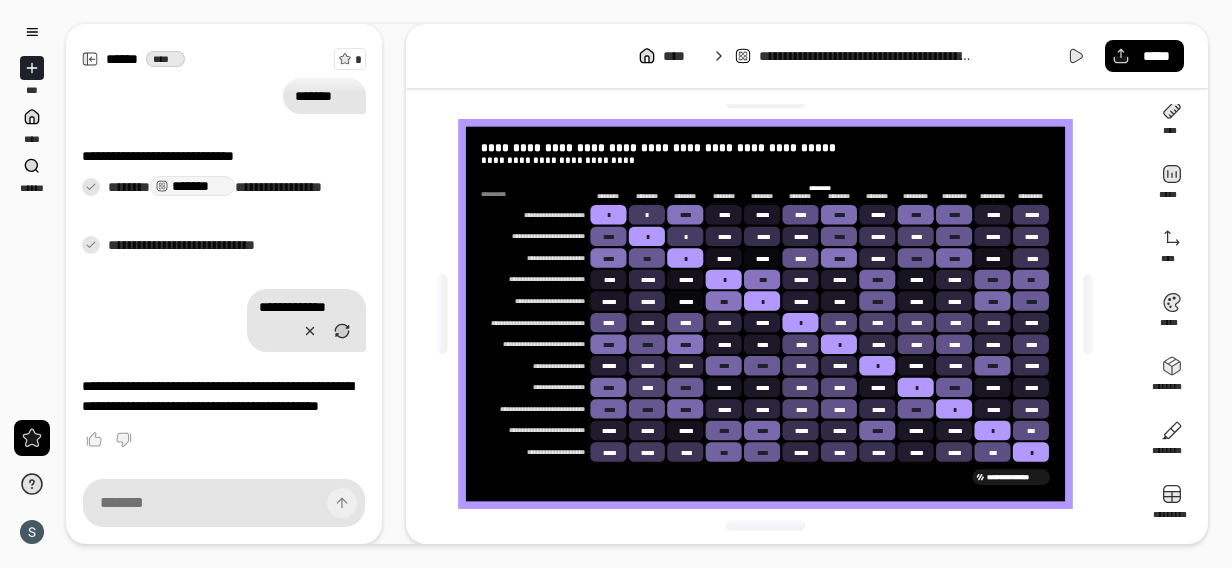 scroll, scrollTop: 204, scrollLeft: 0, axis: vertical 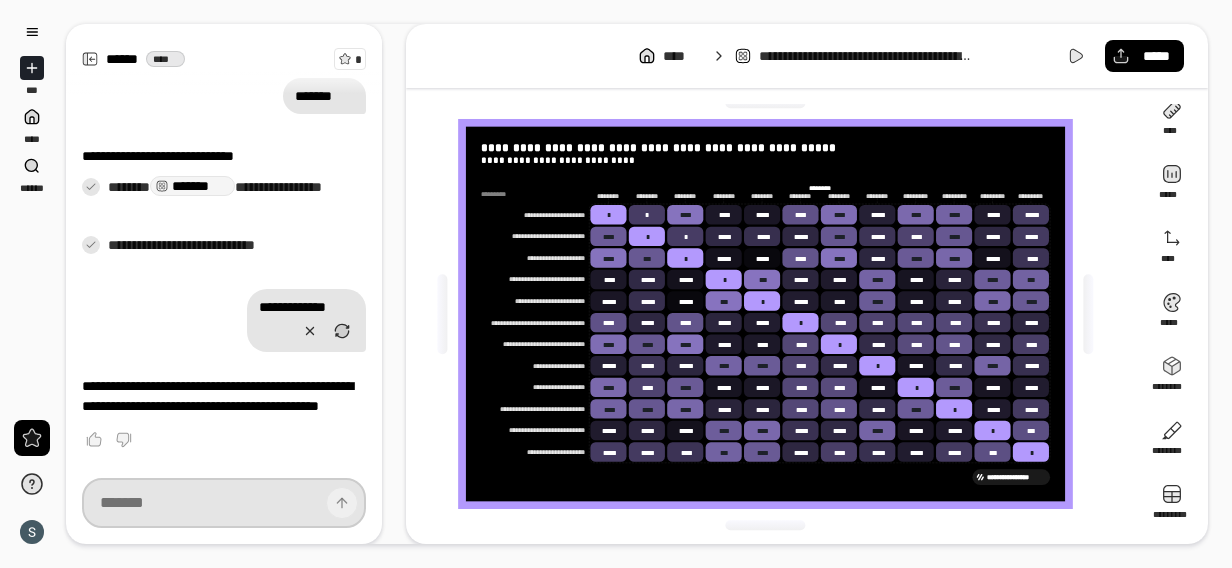 click at bounding box center [224, 503] 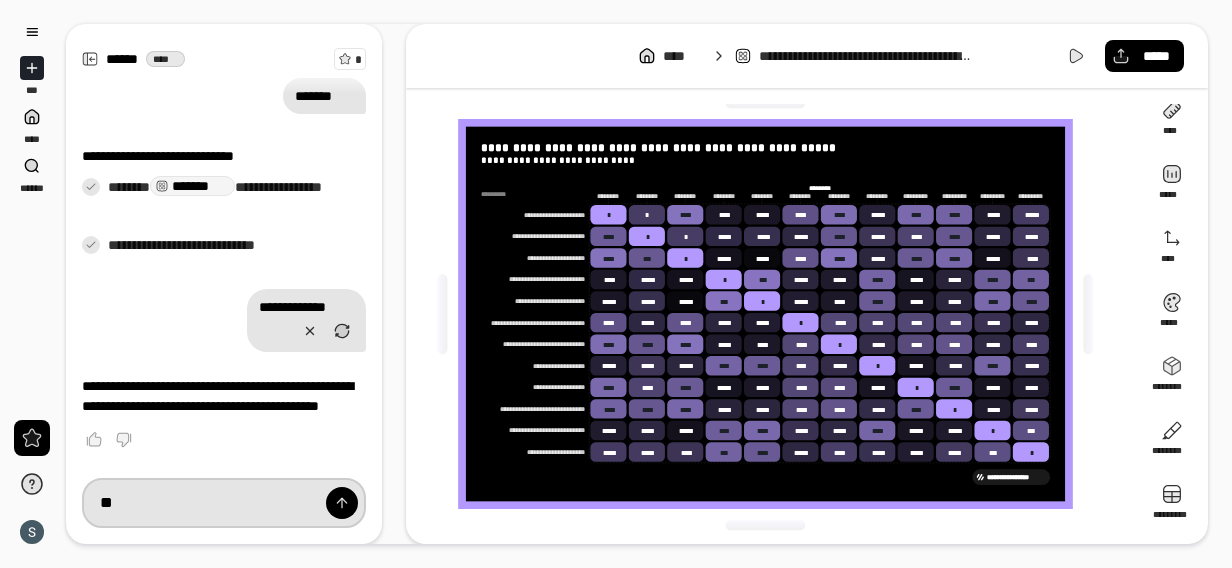 type on "*" 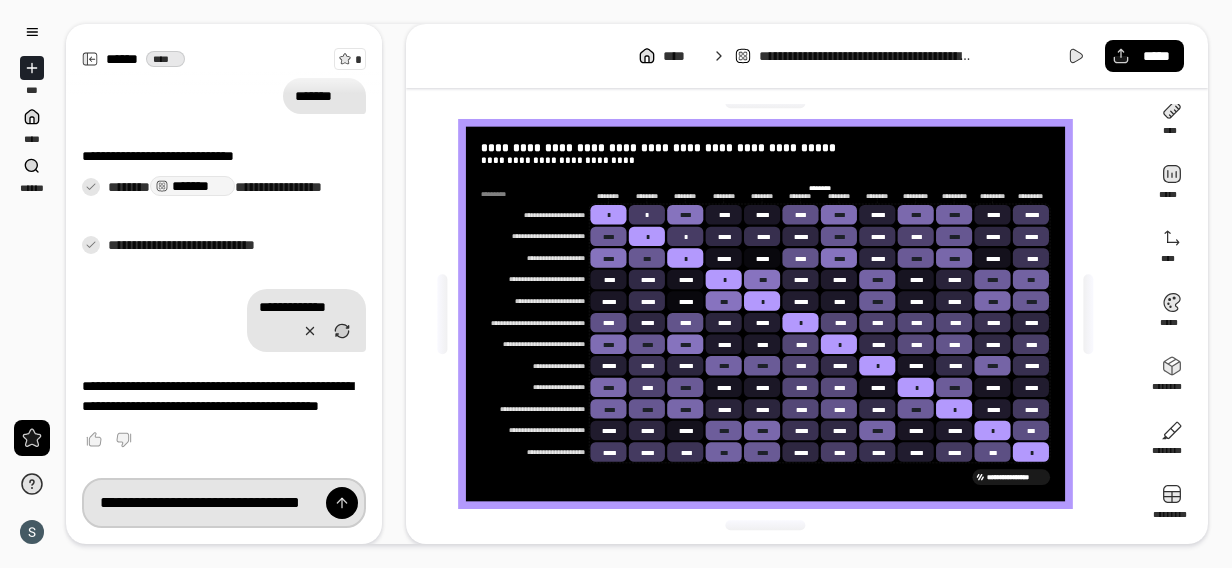 scroll, scrollTop: 0, scrollLeft: 37, axis: horizontal 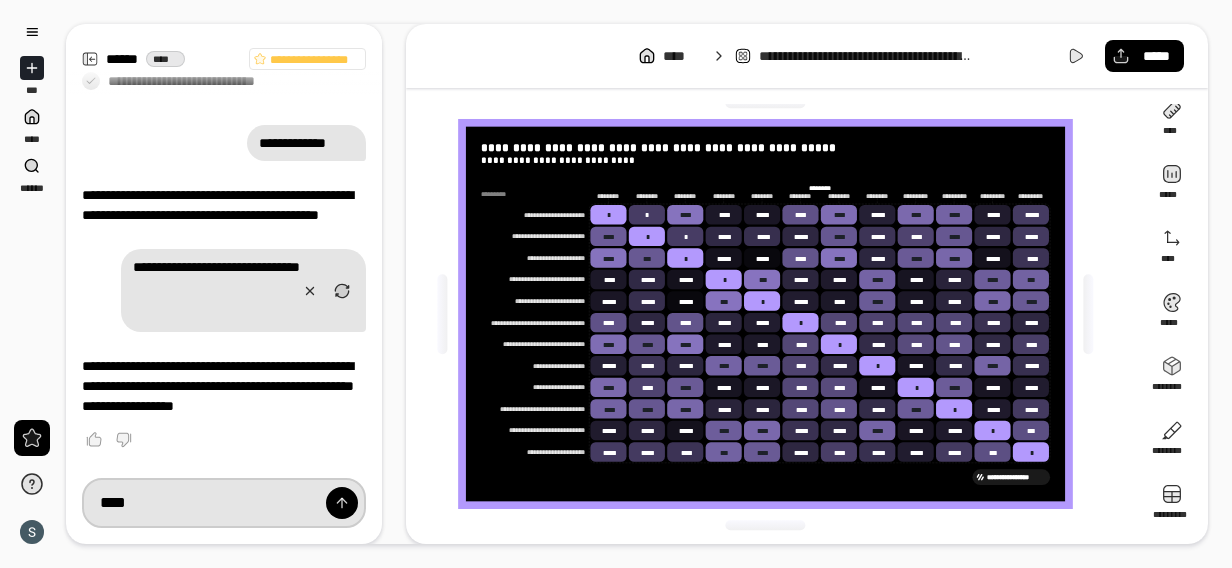 type on "****" 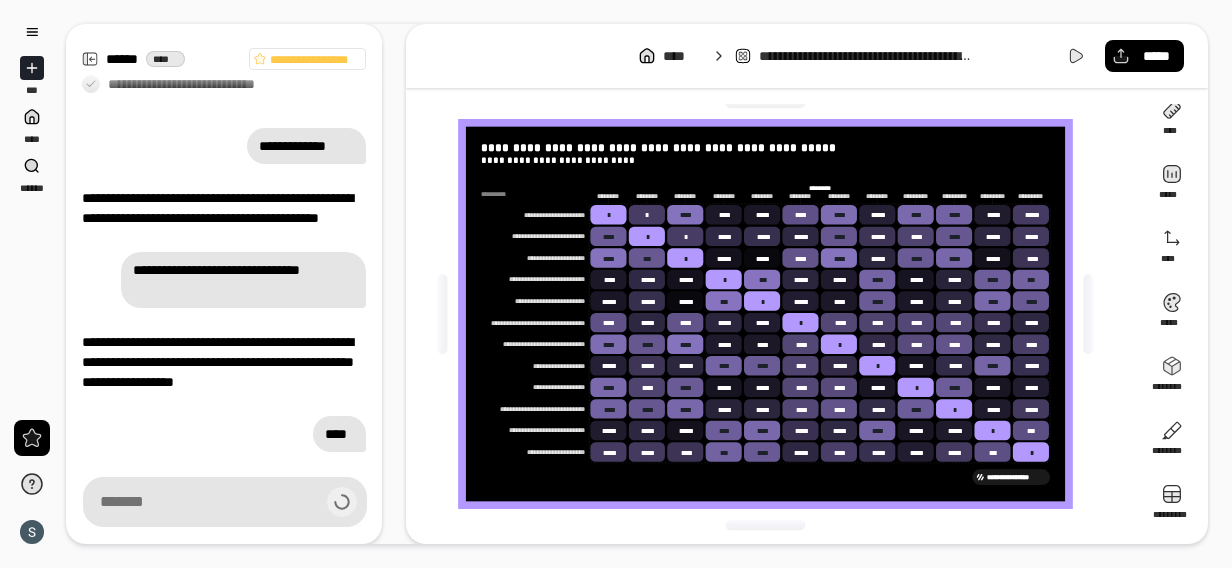 type on "****" 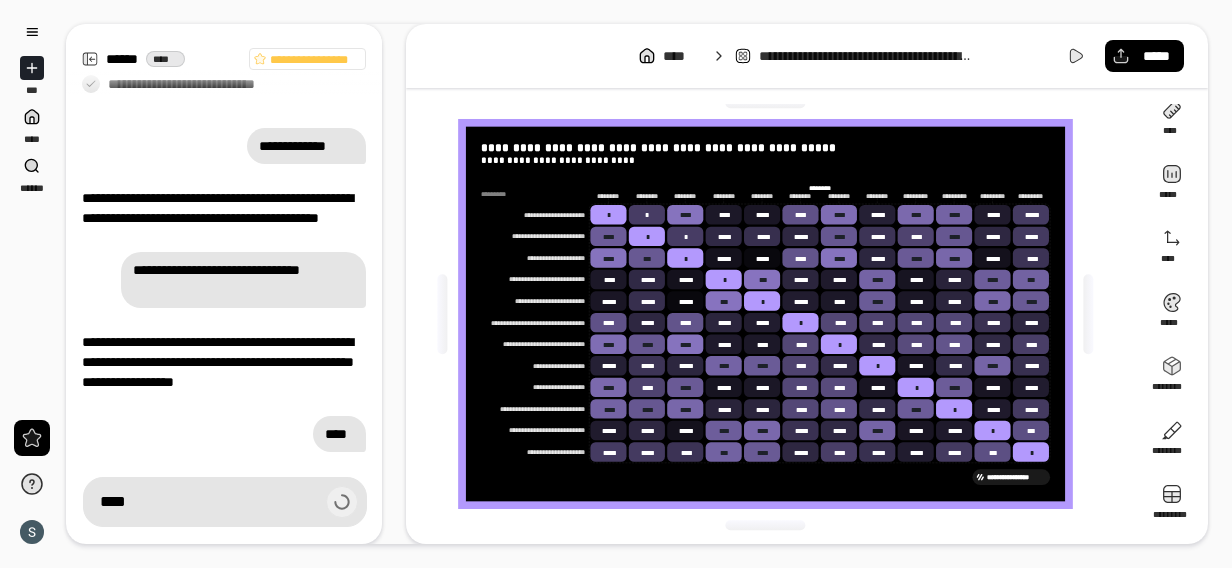 scroll, scrollTop: 388, scrollLeft: 0, axis: vertical 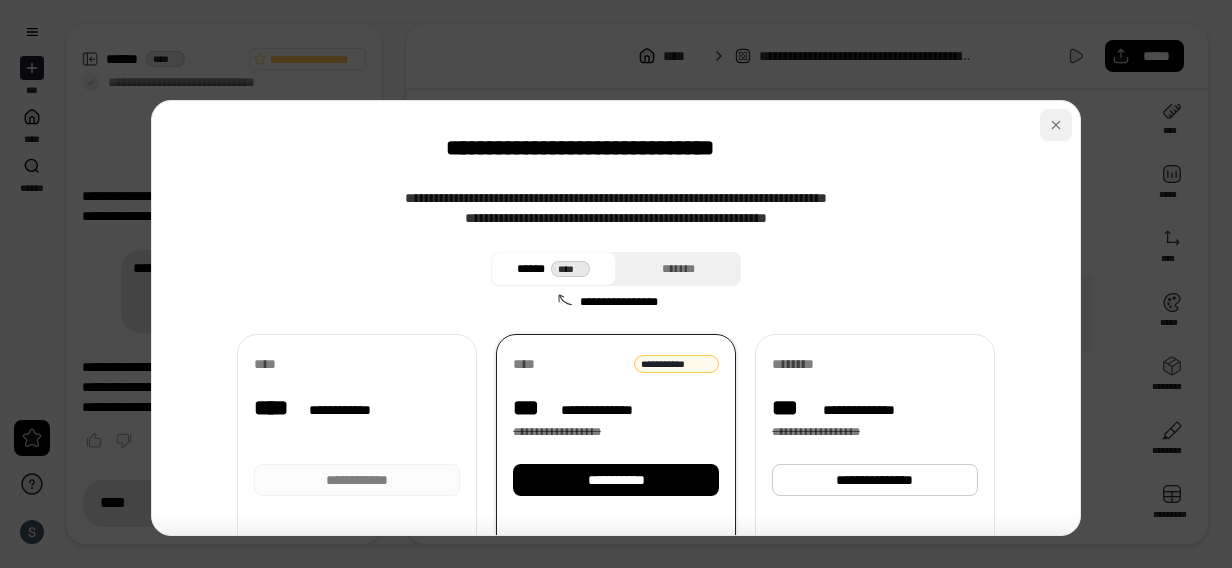 click at bounding box center [1056, 125] 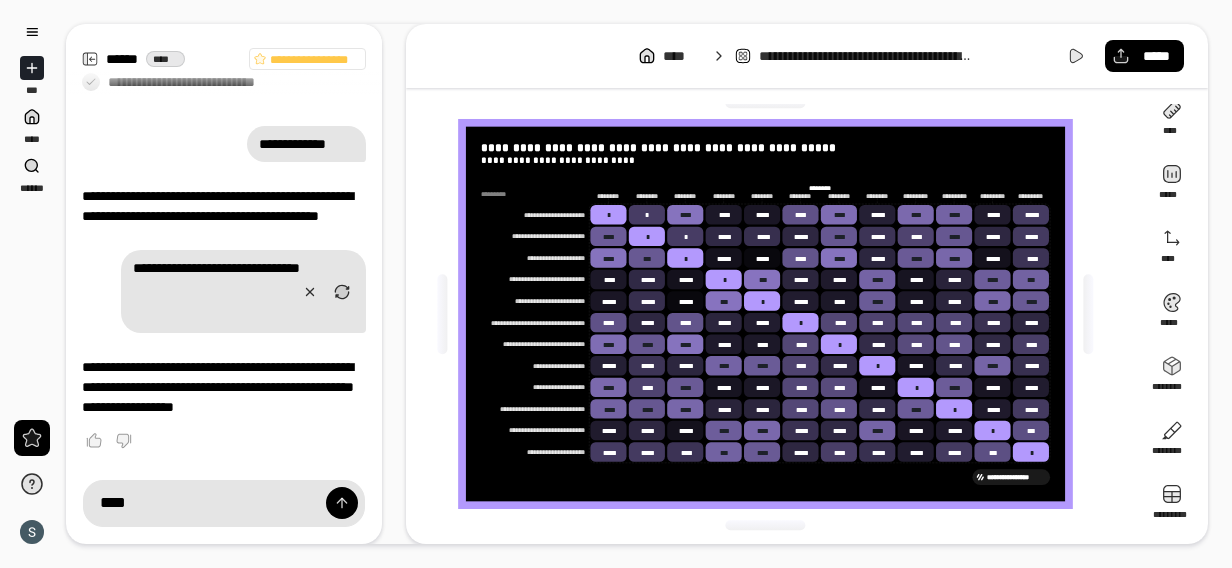 click on "**********" at bounding box center (243, 291) 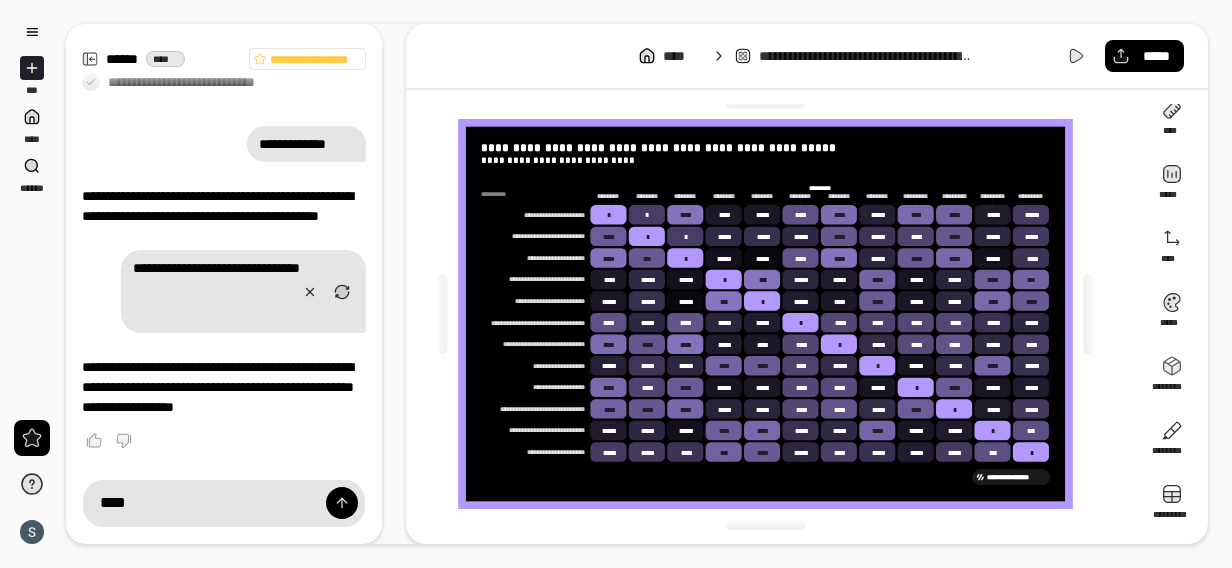 drag, startPoint x: 236, startPoint y: 266, endPoint x: 150, endPoint y: 260, distance: 86.209045 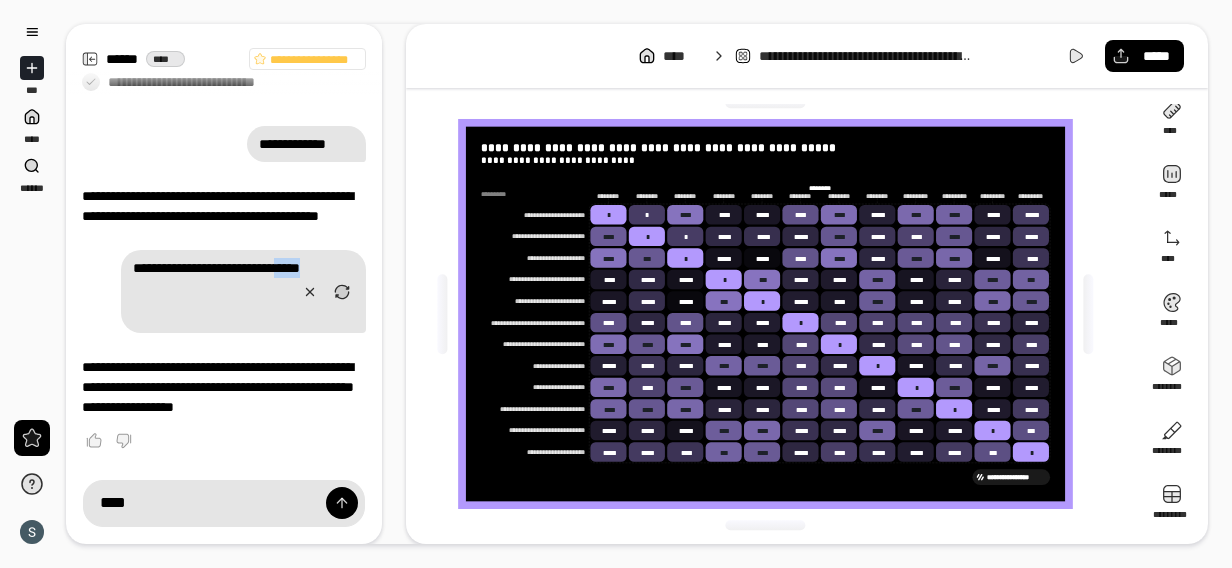 click on "**********" at bounding box center [243, 291] 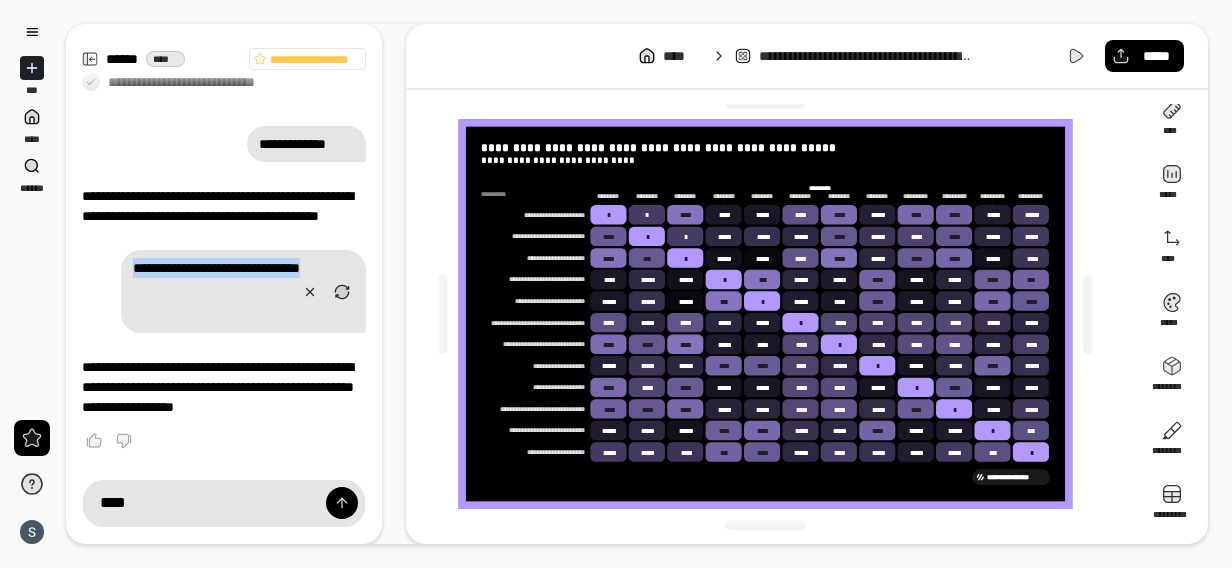 click on "**********" at bounding box center [243, 291] 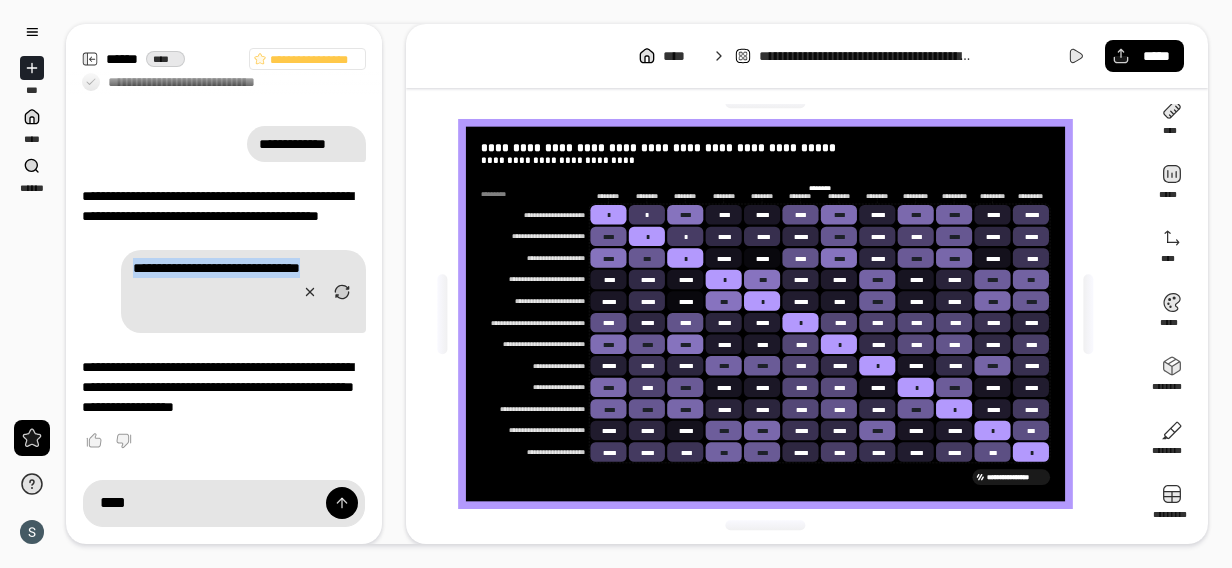 drag, startPoint x: 150, startPoint y: 260, endPoint x: 155, endPoint y: 271, distance: 12.083046 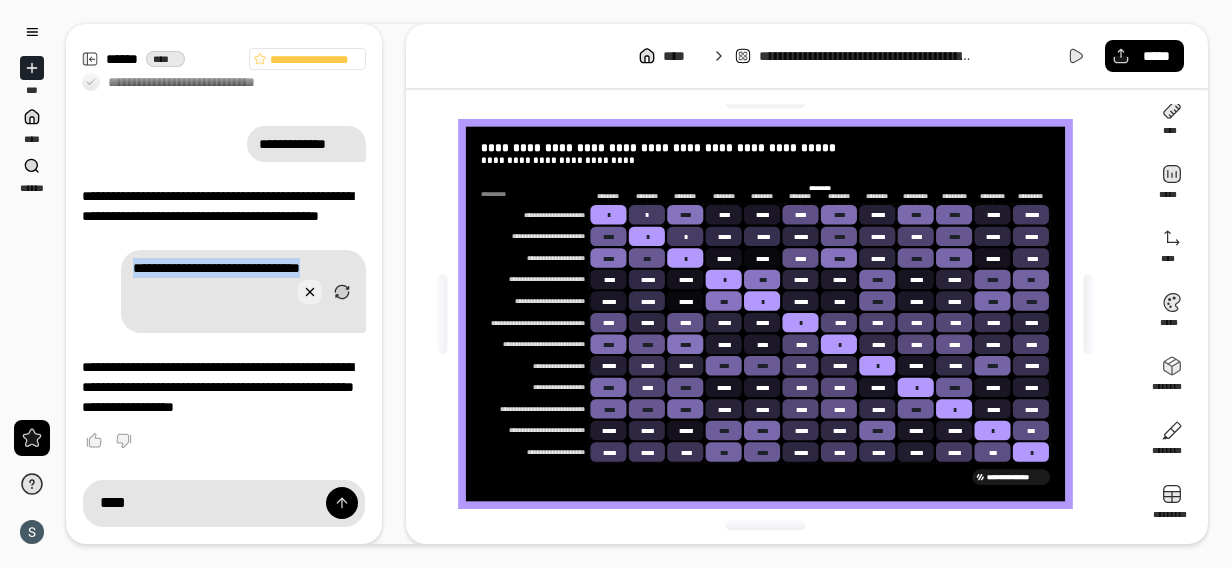 click at bounding box center [310, 292] 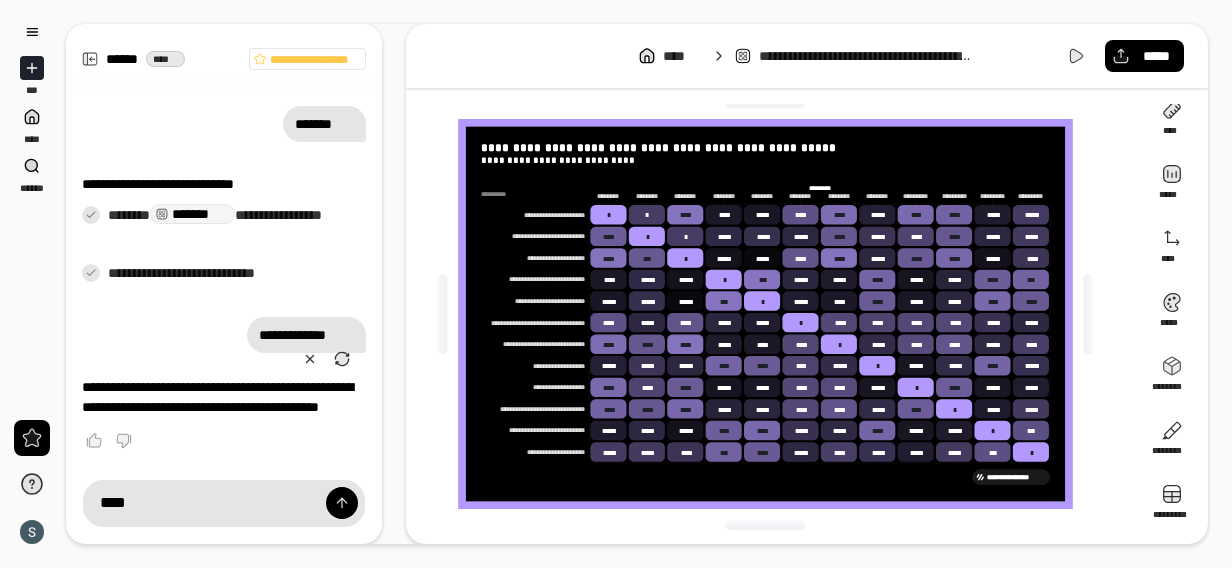 scroll, scrollTop: 204, scrollLeft: 0, axis: vertical 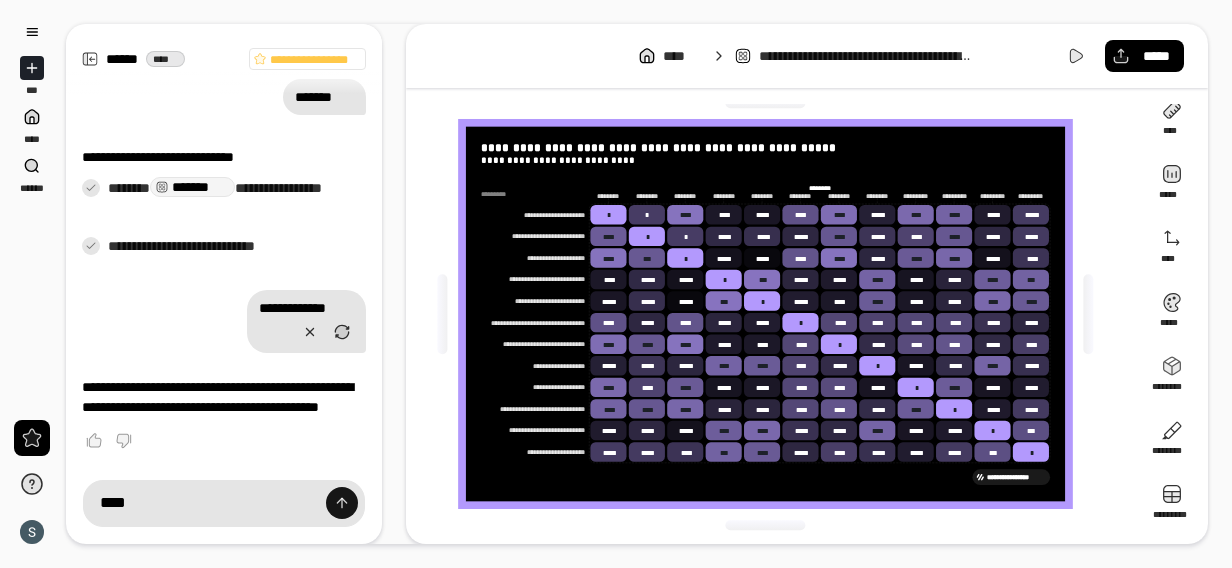 click at bounding box center [342, 503] 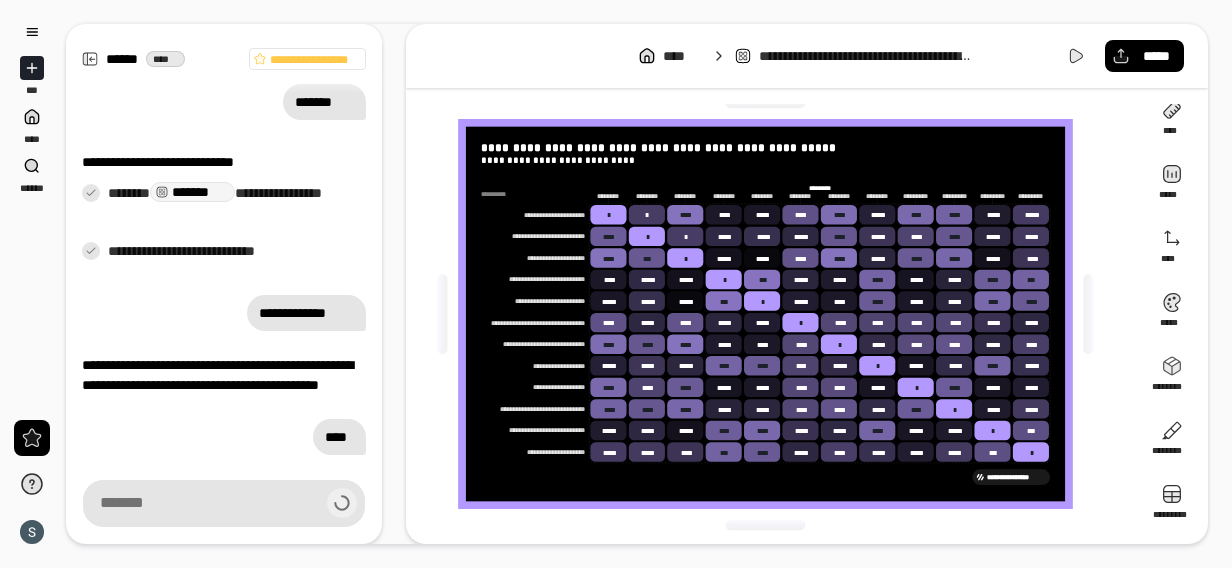 type on "****" 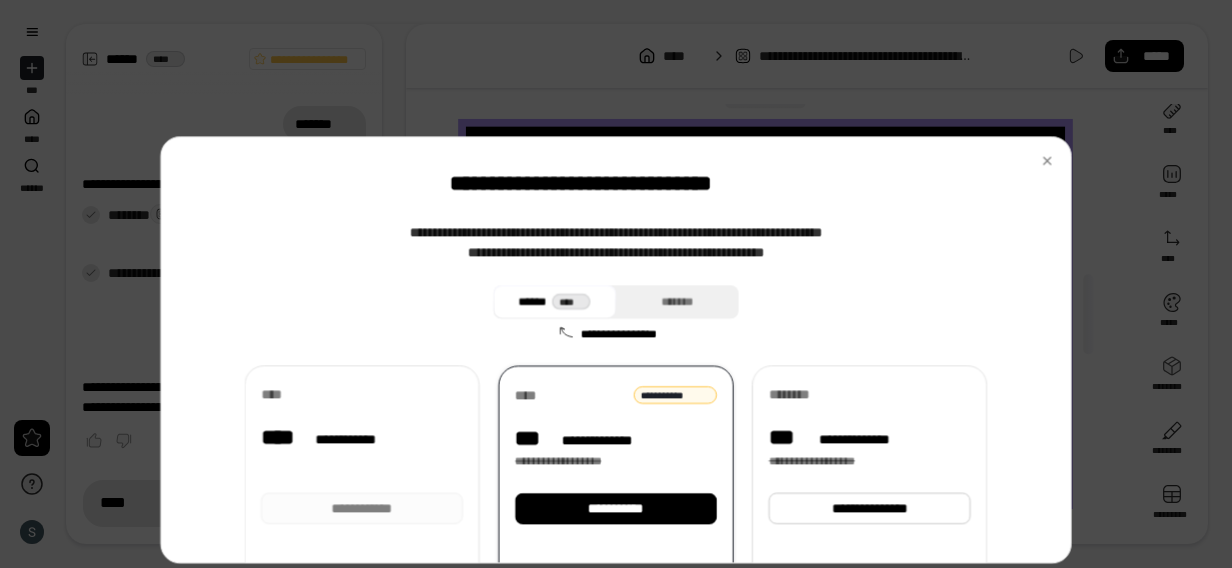 scroll, scrollTop: 204, scrollLeft: 0, axis: vertical 